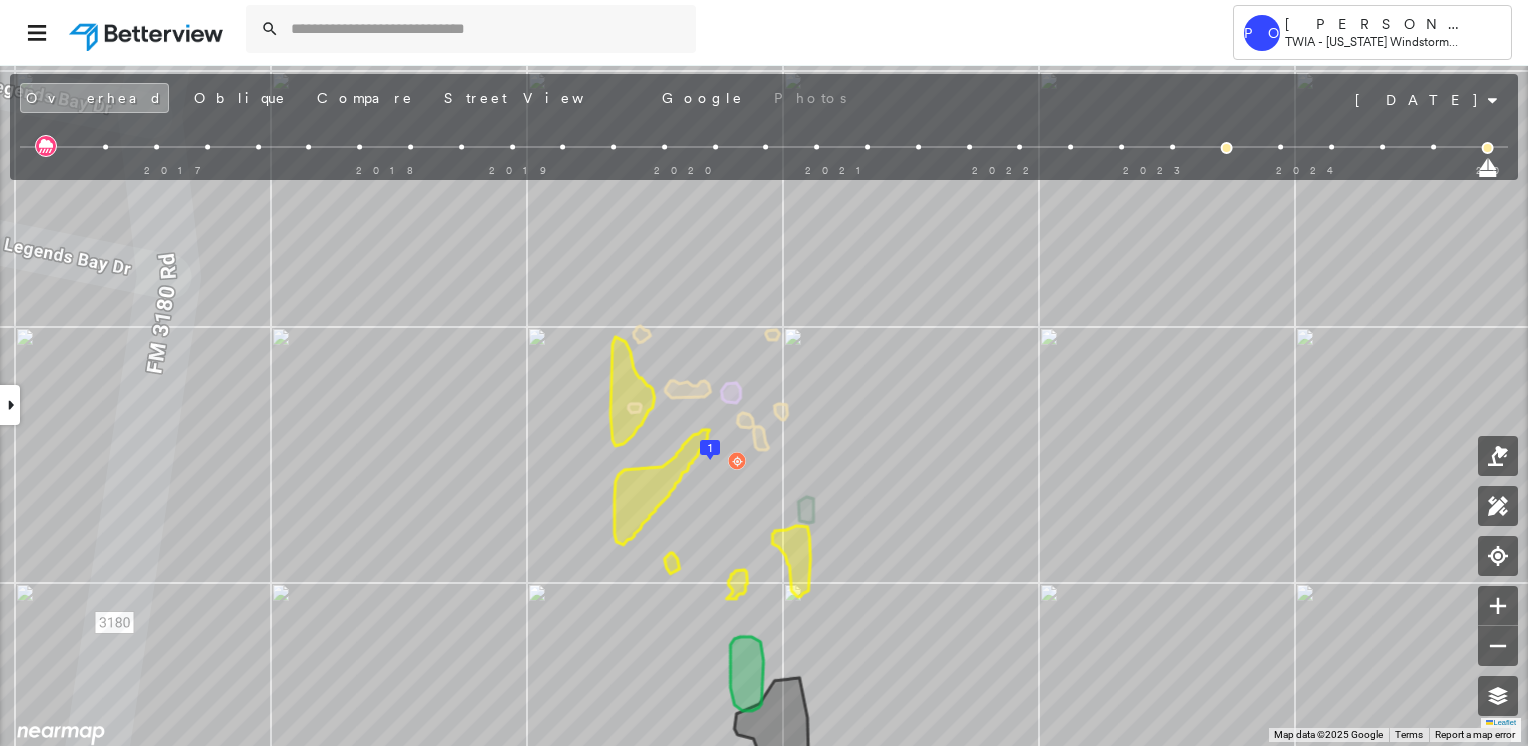 scroll, scrollTop: 0, scrollLeft: 0, axis: both 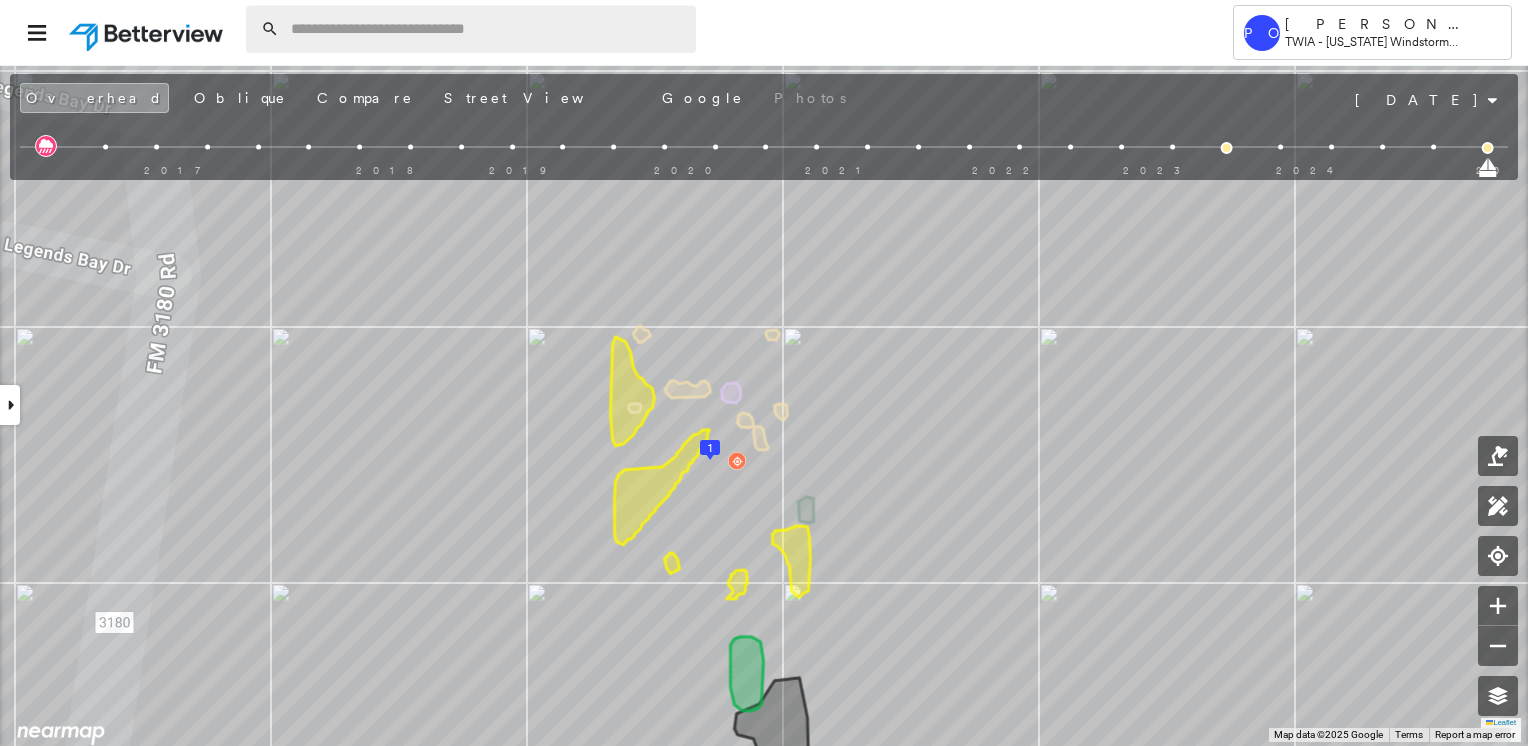 click at bounding box center (487, 29) 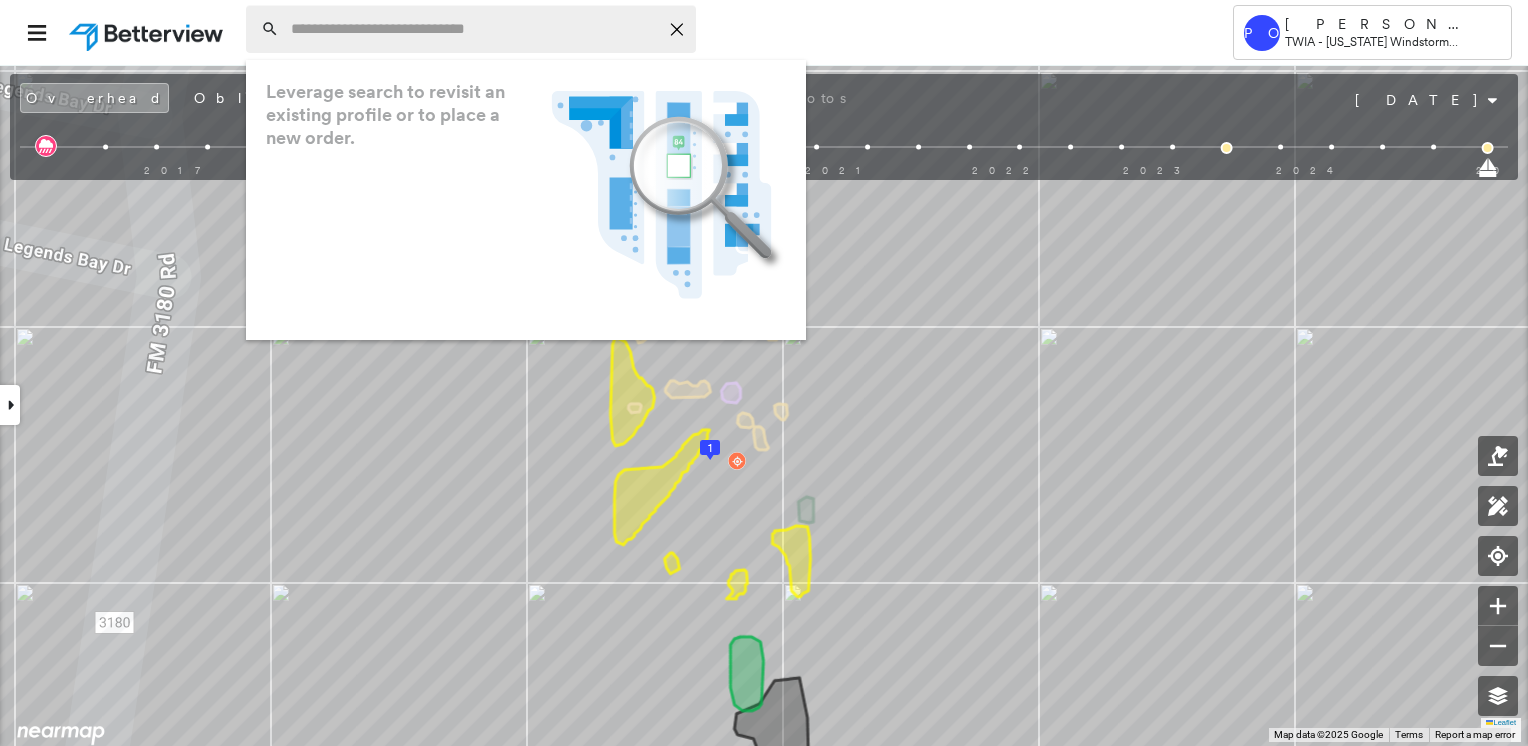 paste on "**********" 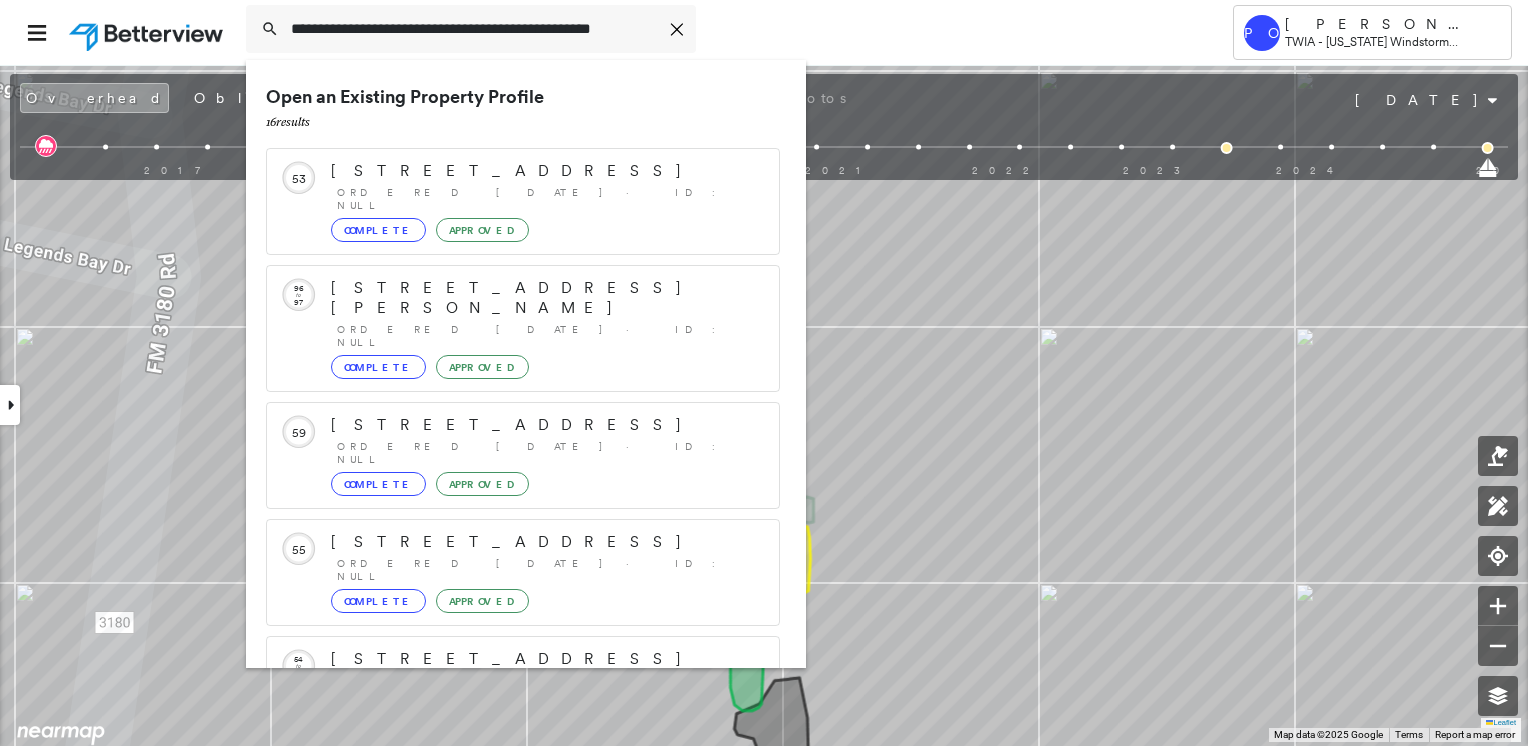 click 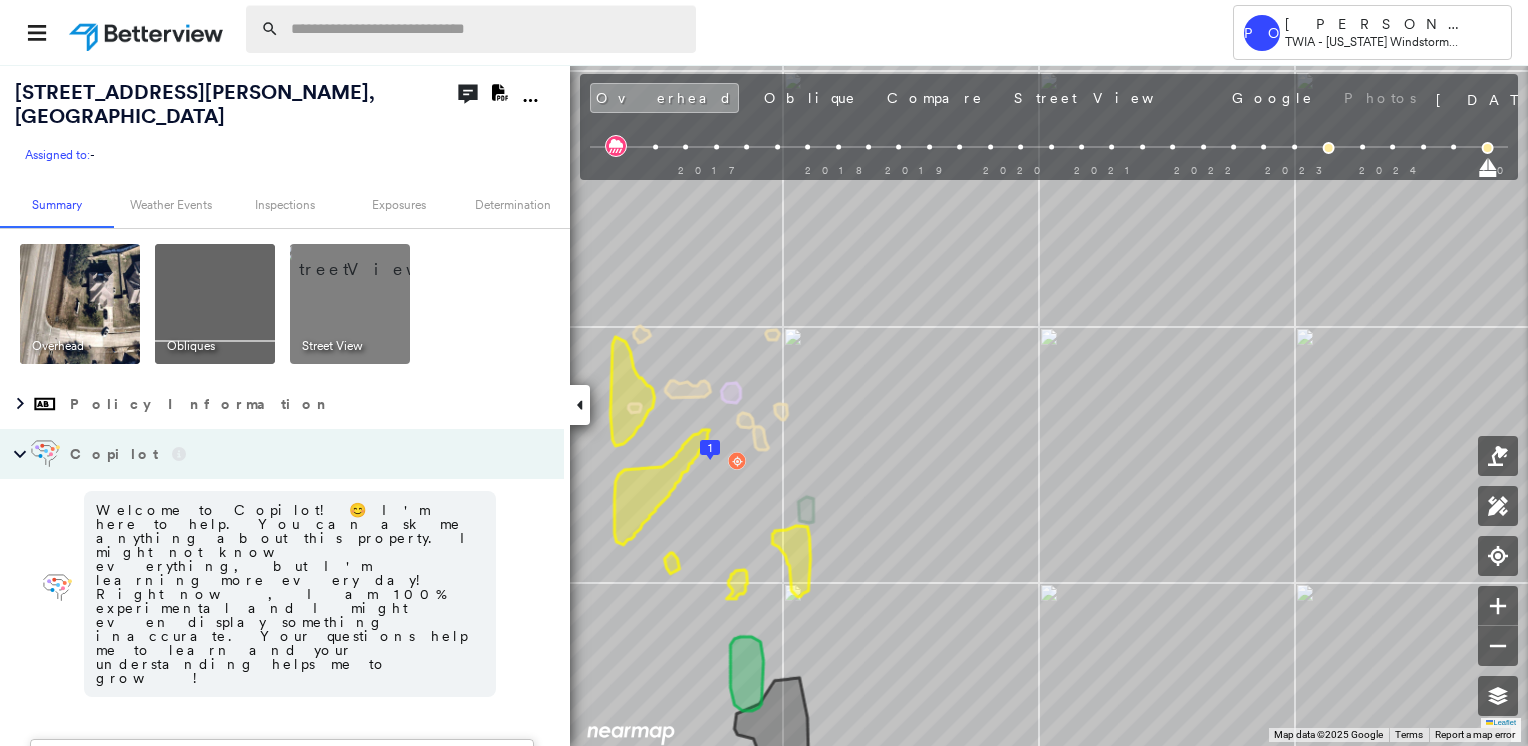 click at bounding box center [487, 29] 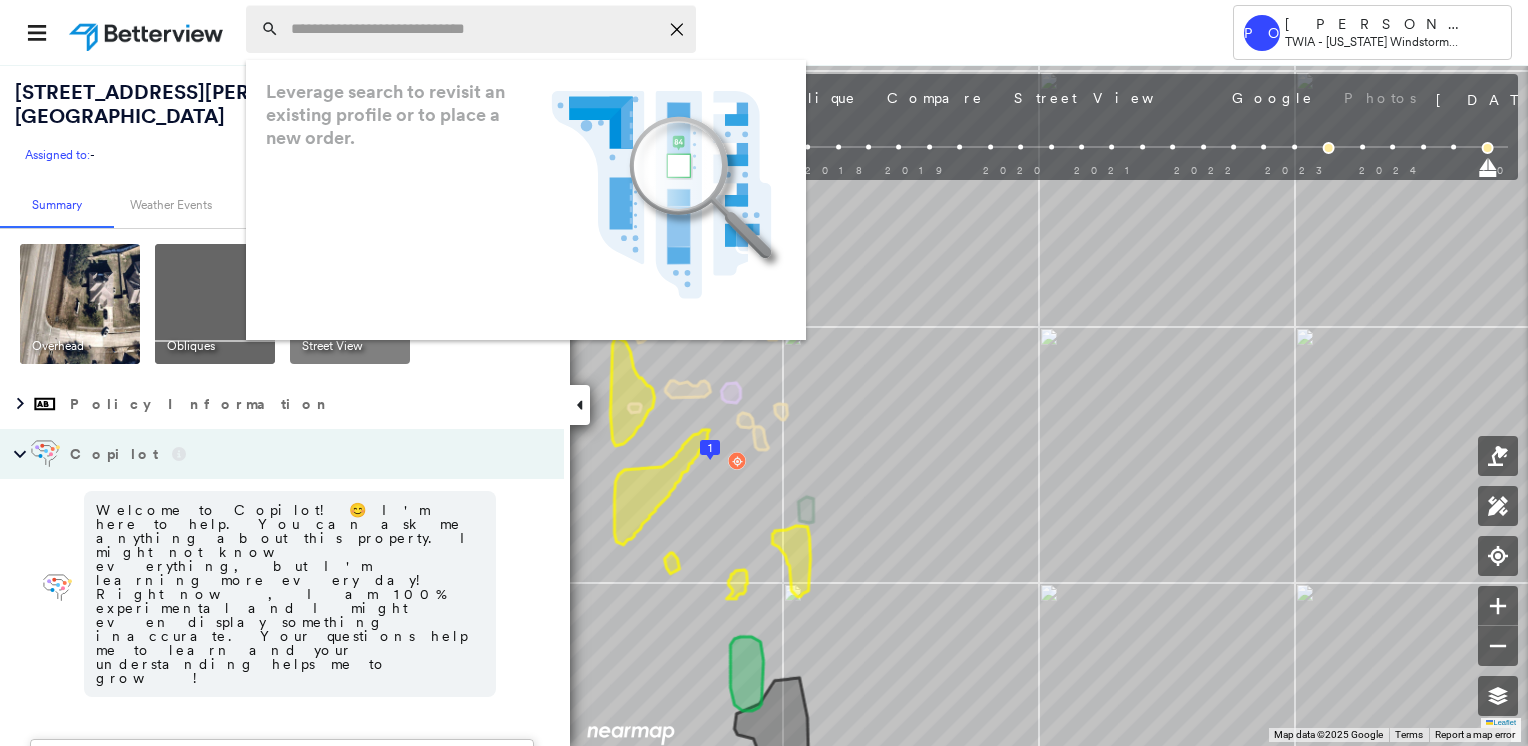 paste on "**********" 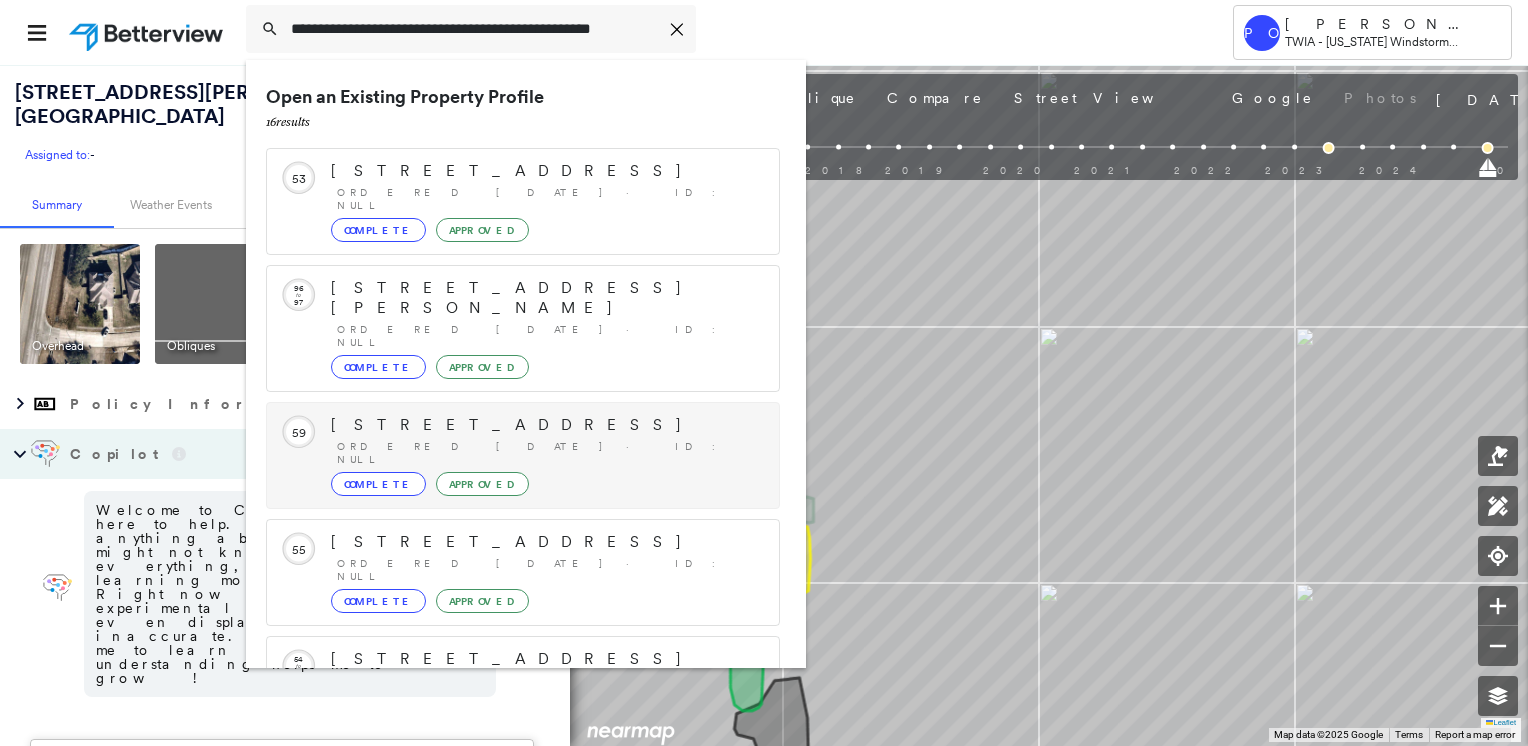 scroll, scrollTop: 200, scrollLeft: 0, axis: vertical 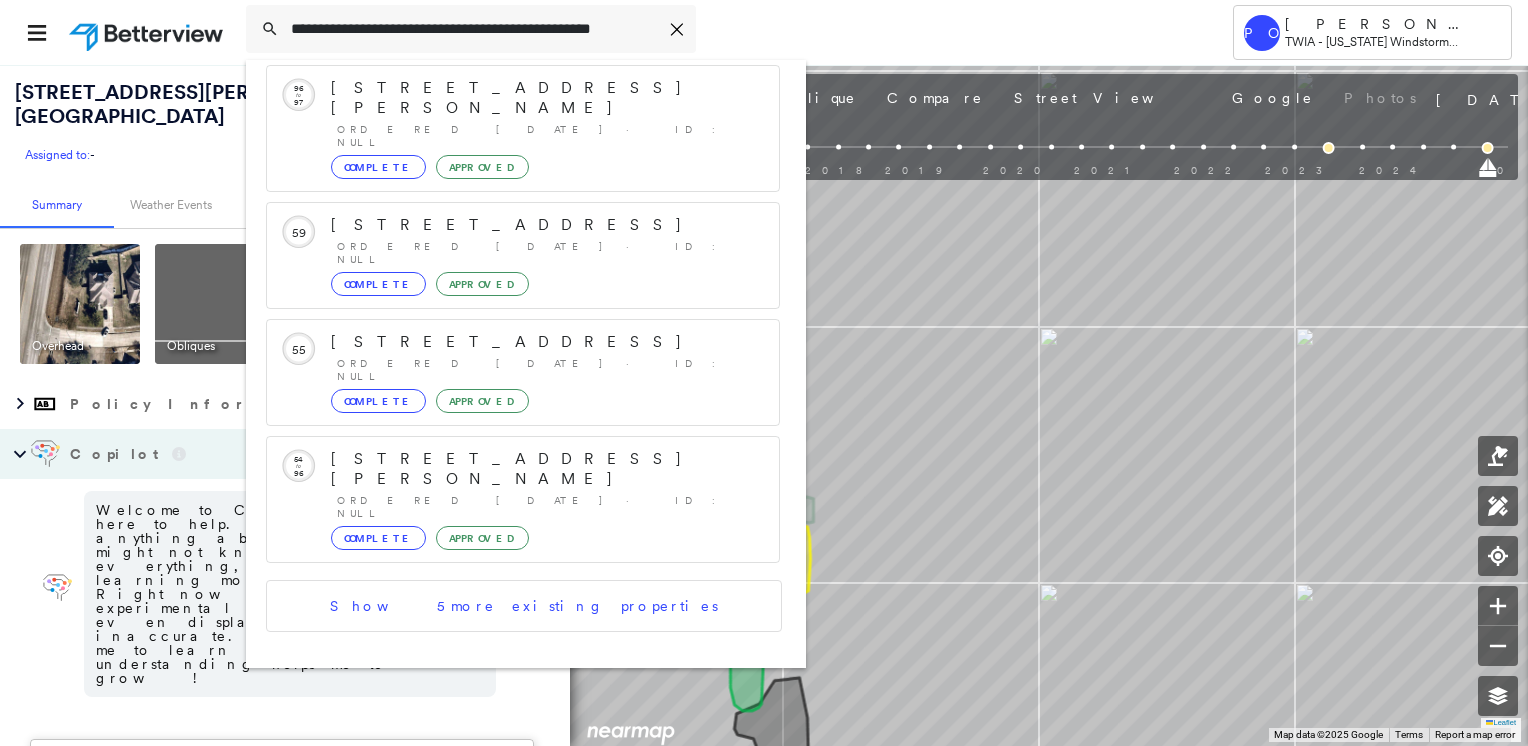type on "**********" 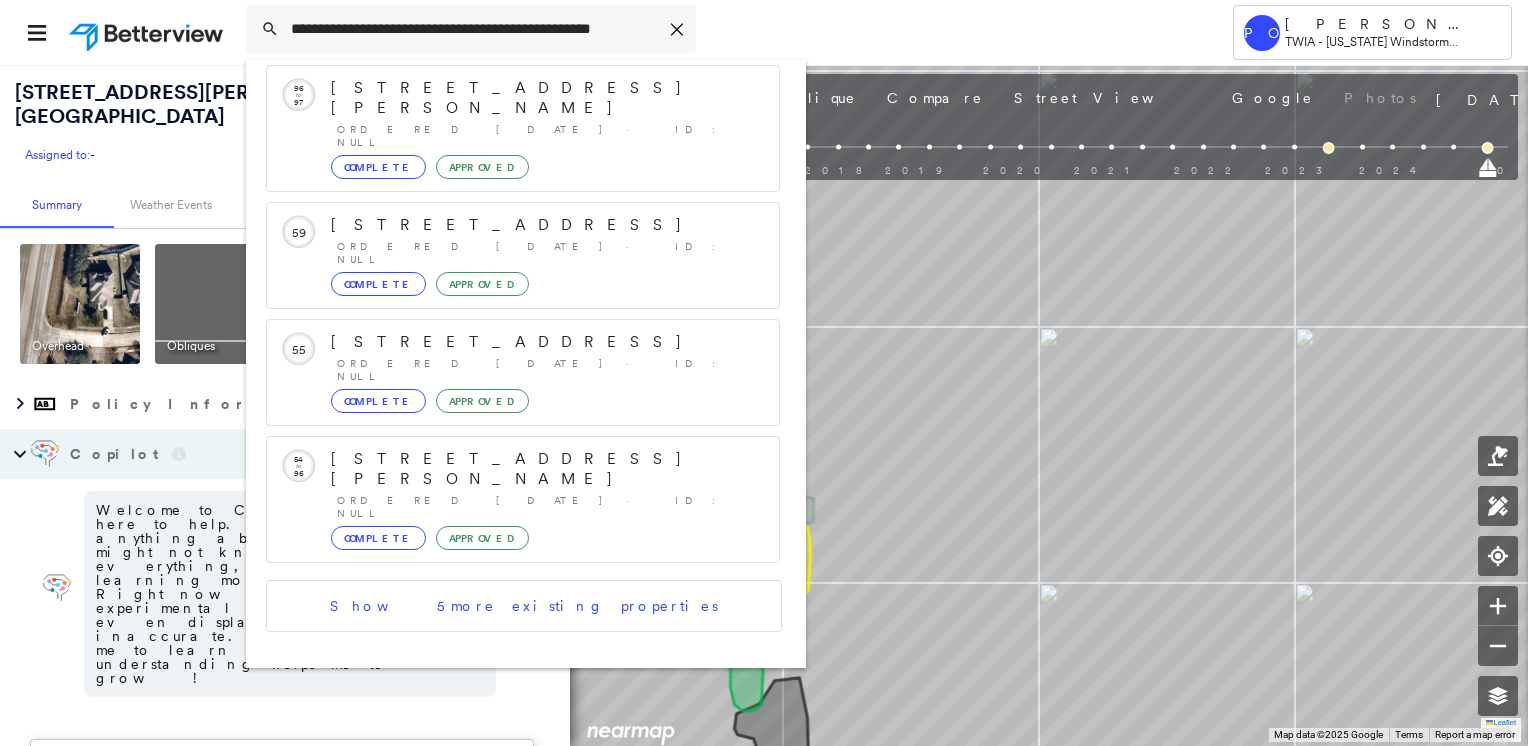 click 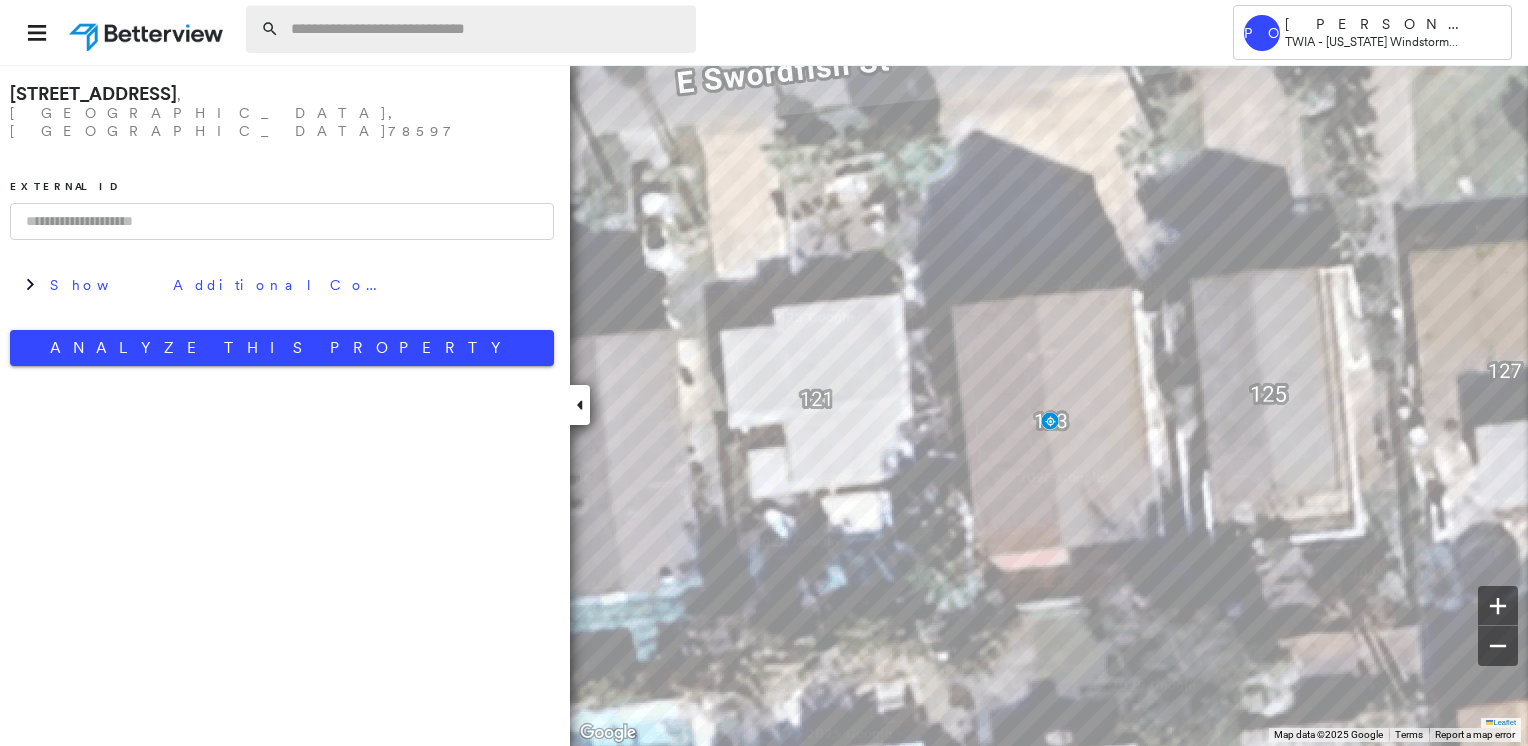 click at bounding box center (487, 29) 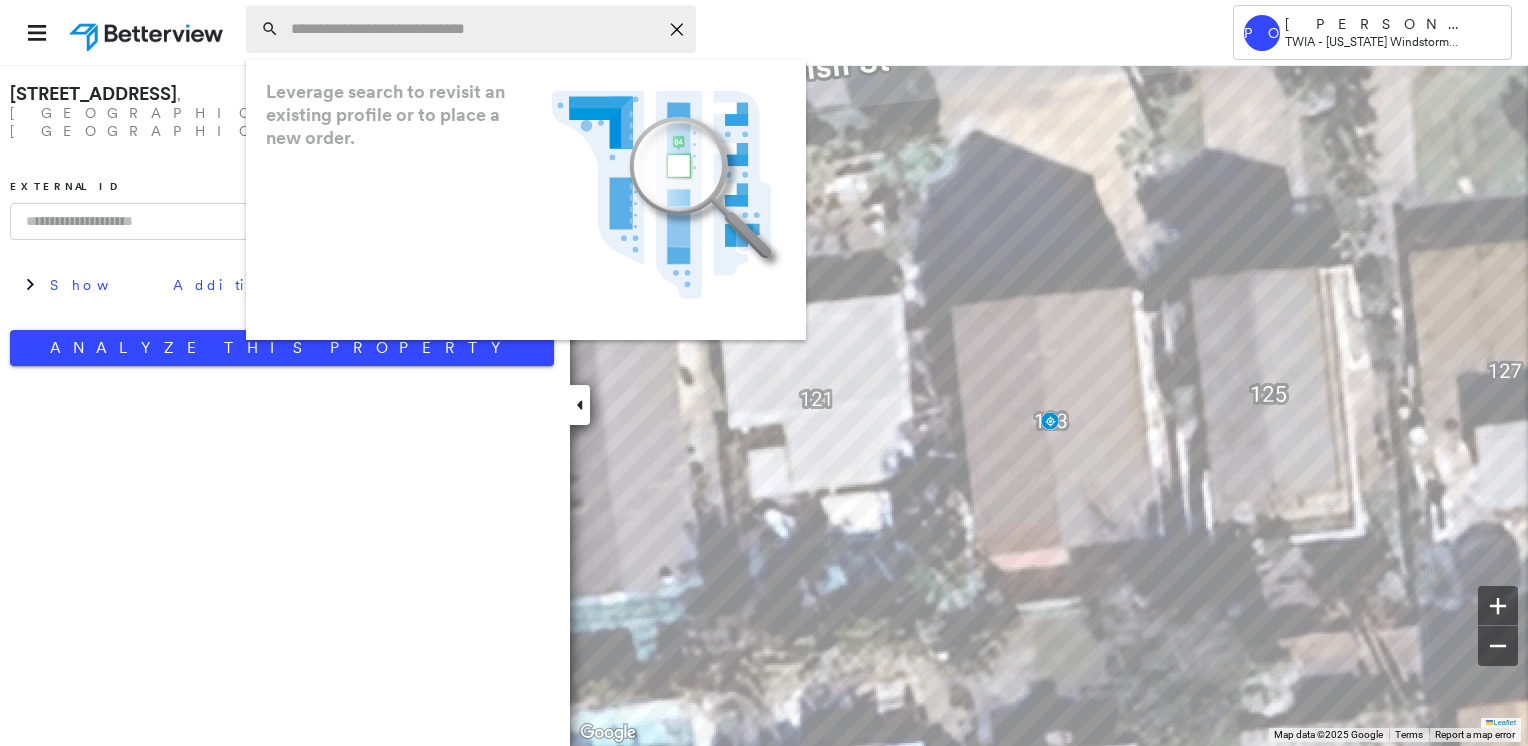 paste on "**********" 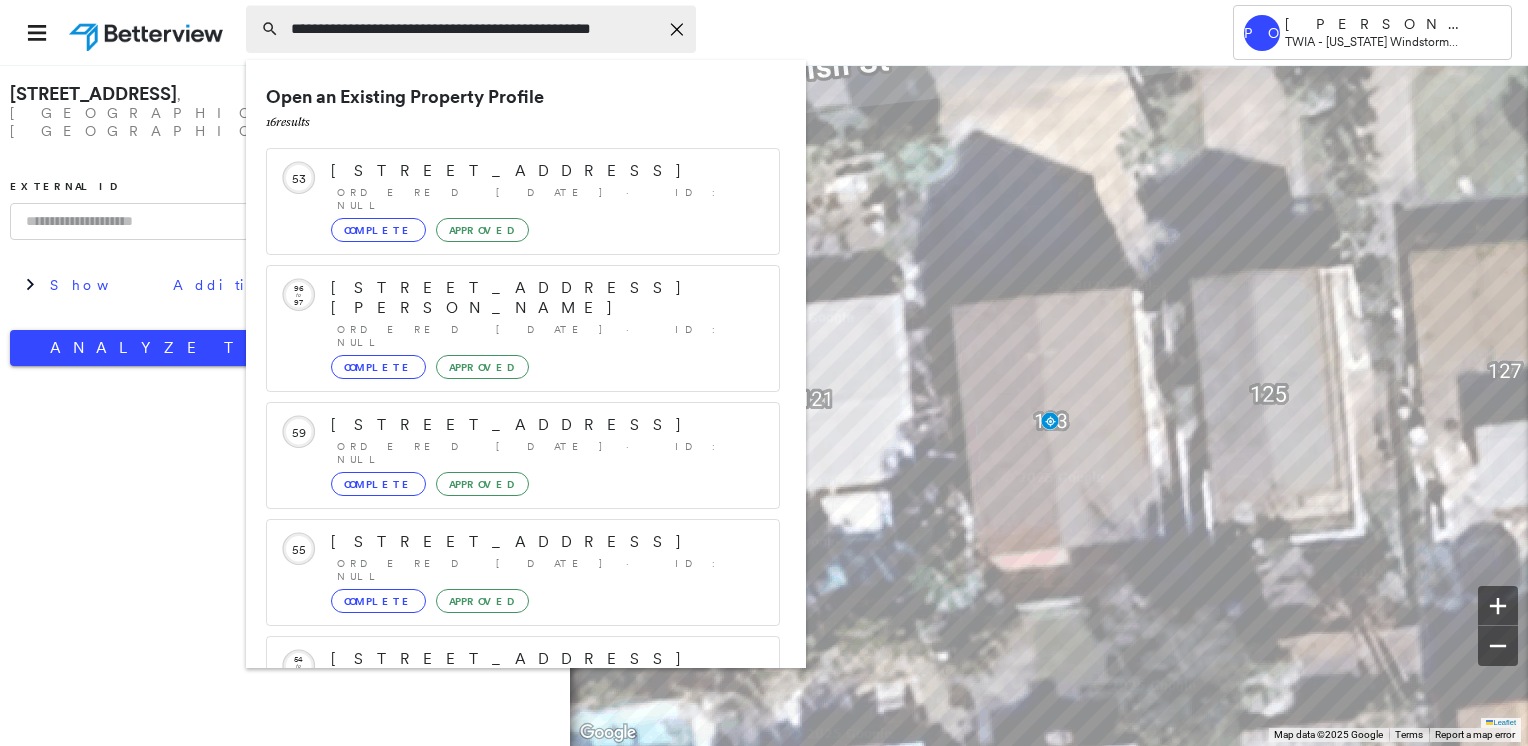 click on "**********" at bounding box center (474, 29) 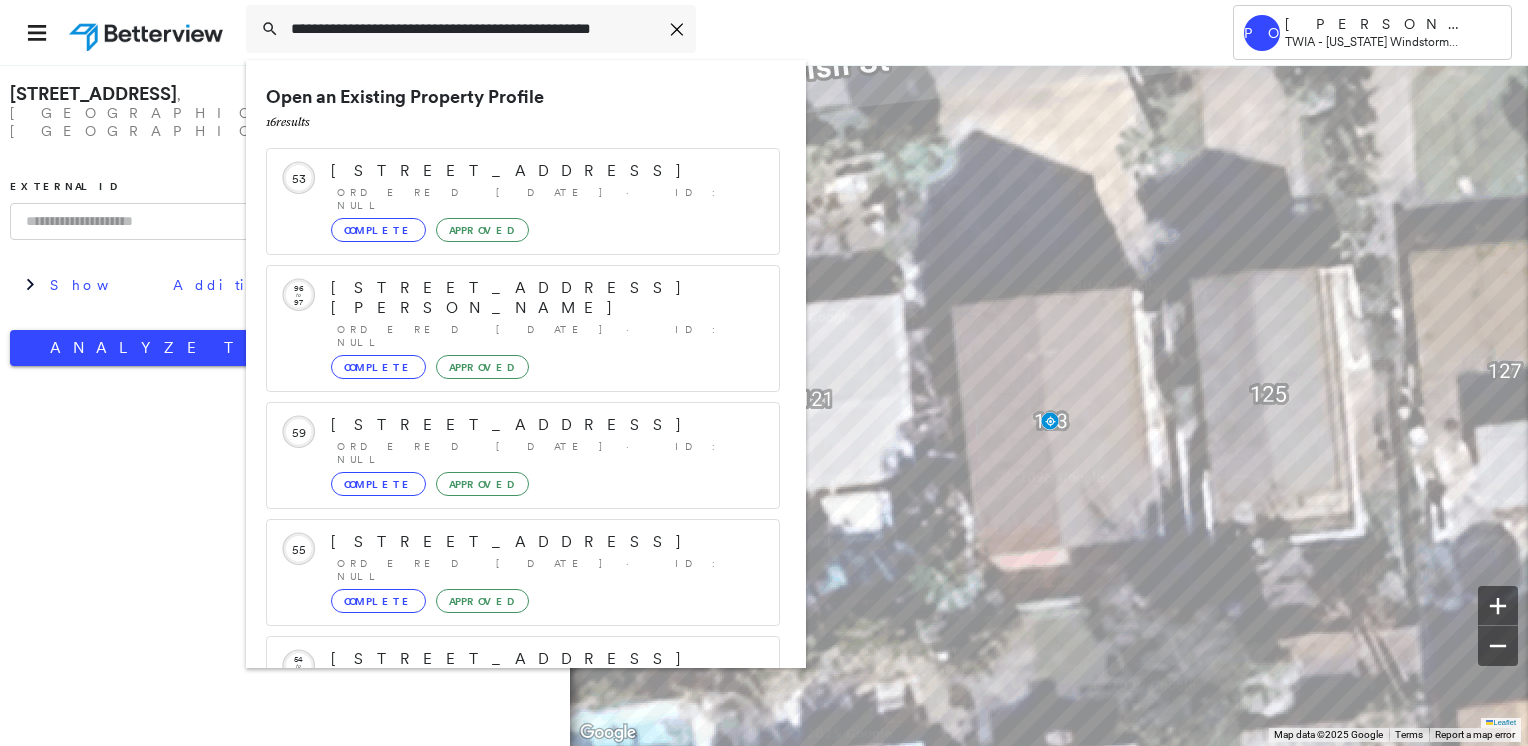 scroll, scrollTop: 297, scrollLeft: 0, axis: vertical 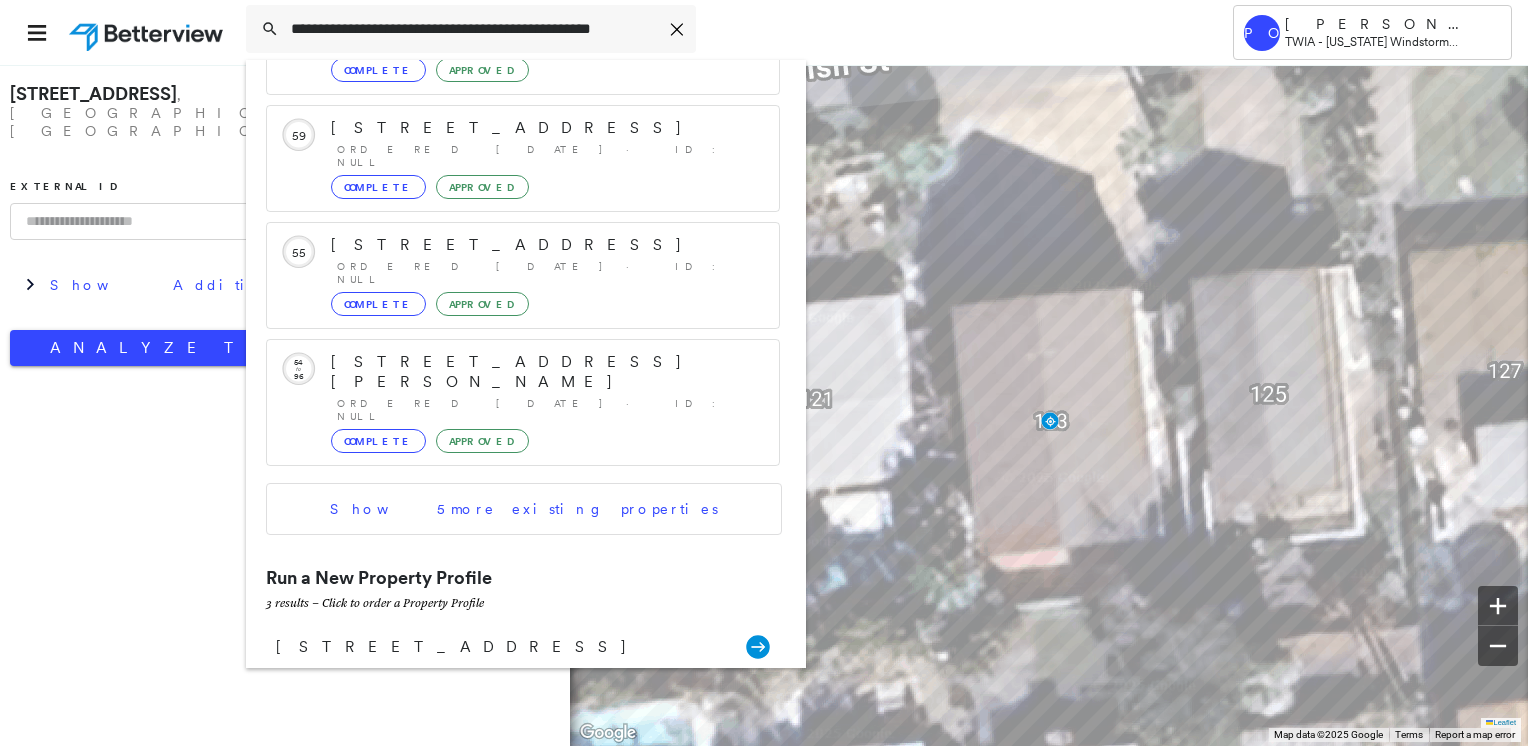 click at bounding box center (282, 221) 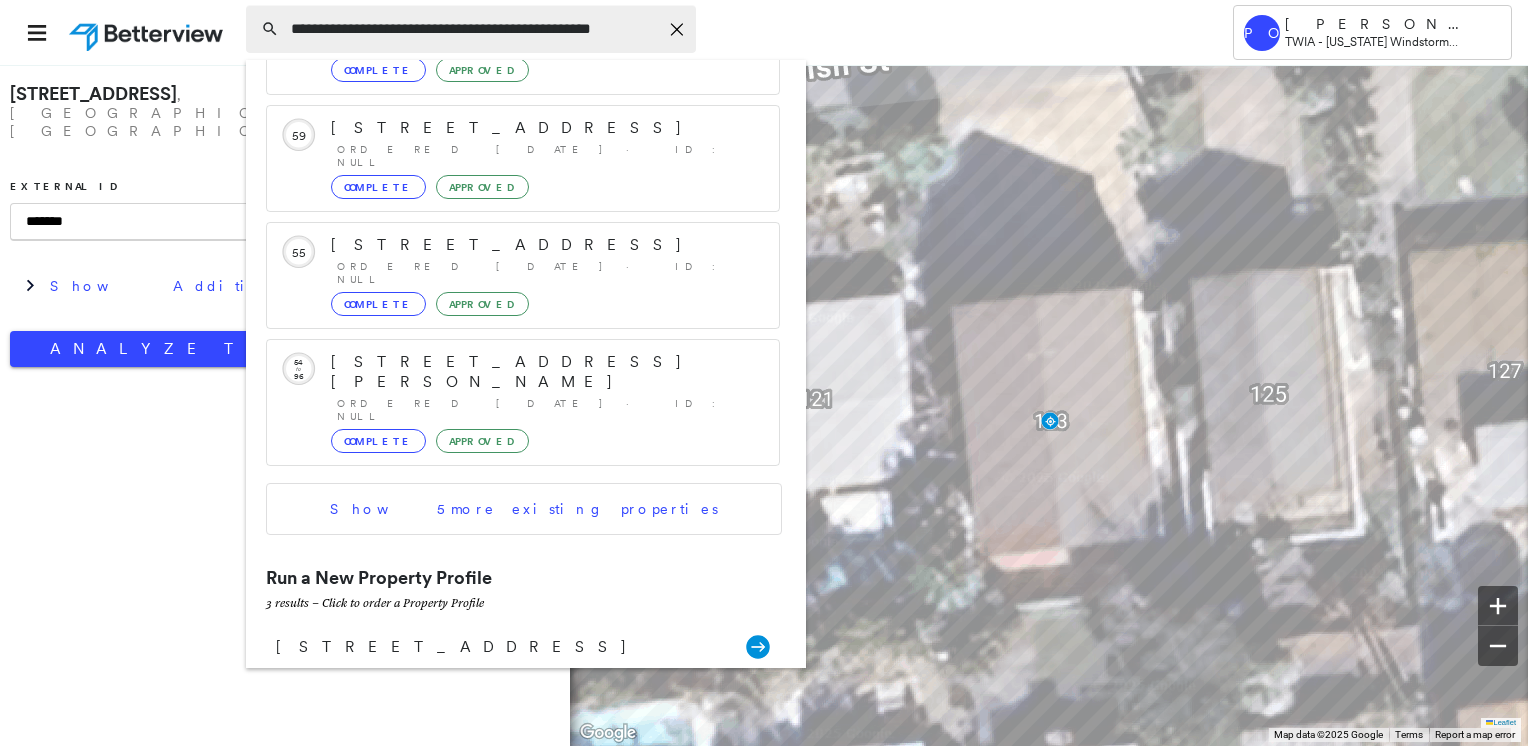 type on "*******" 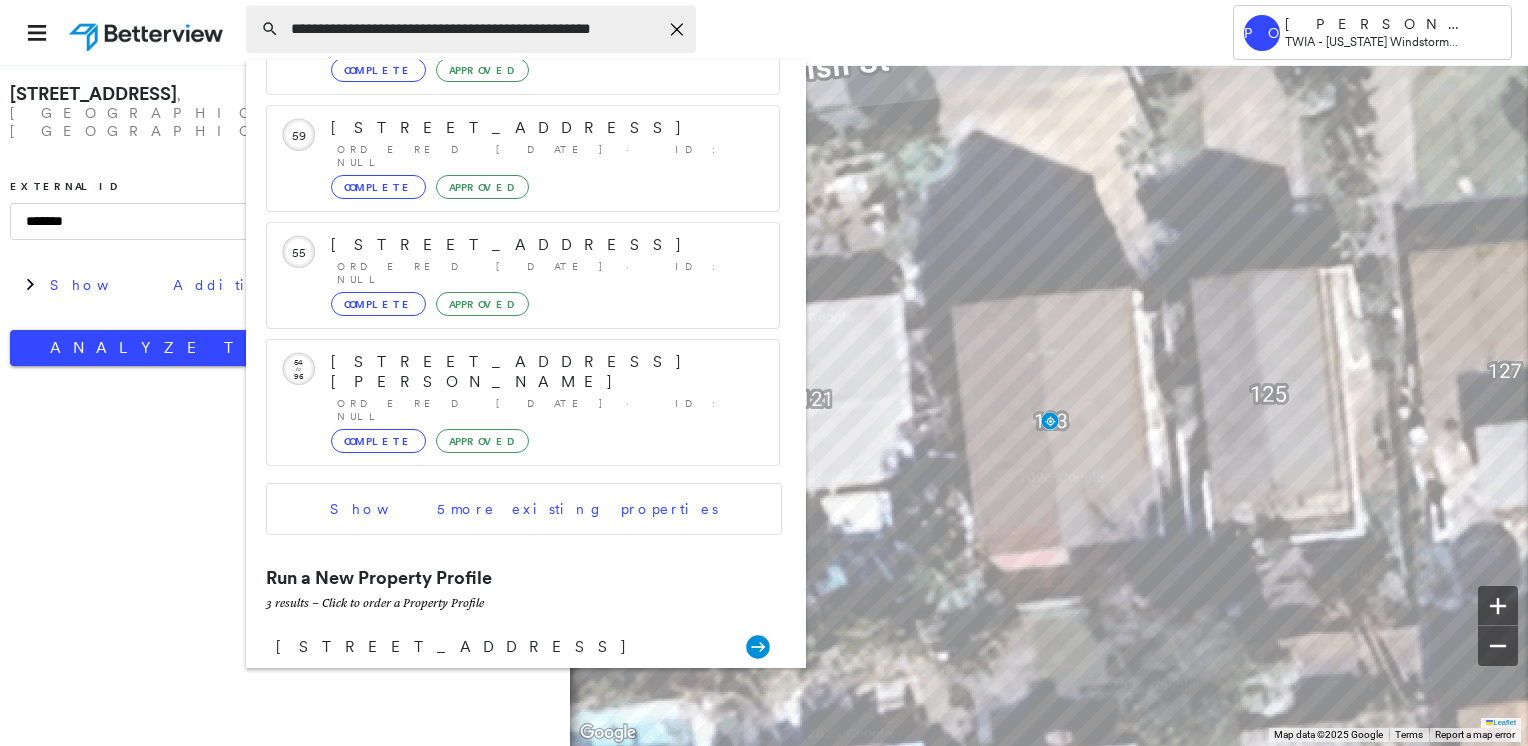 click on "Icon_Closemodal" 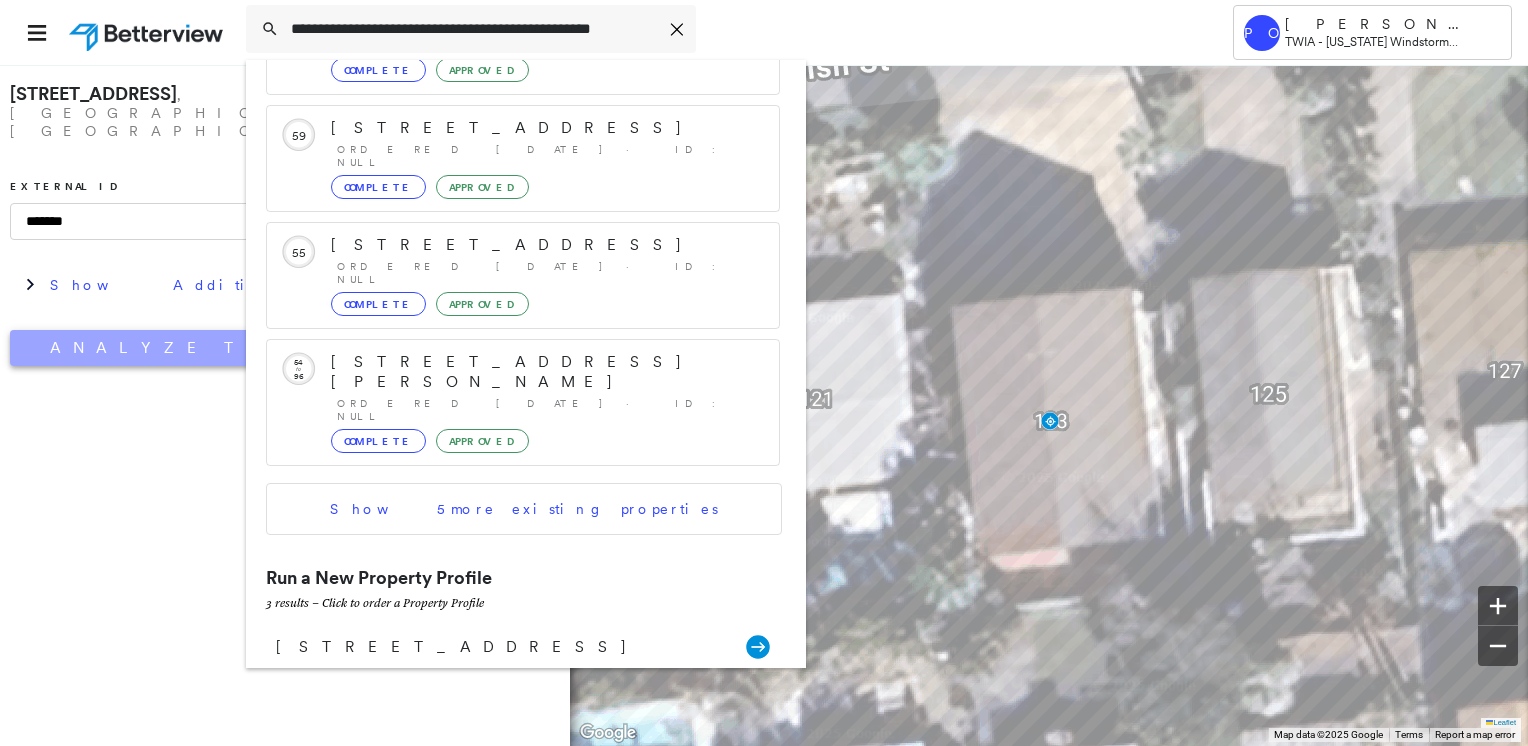 click on "Analyze This Property" at bounding box center (282, 348) 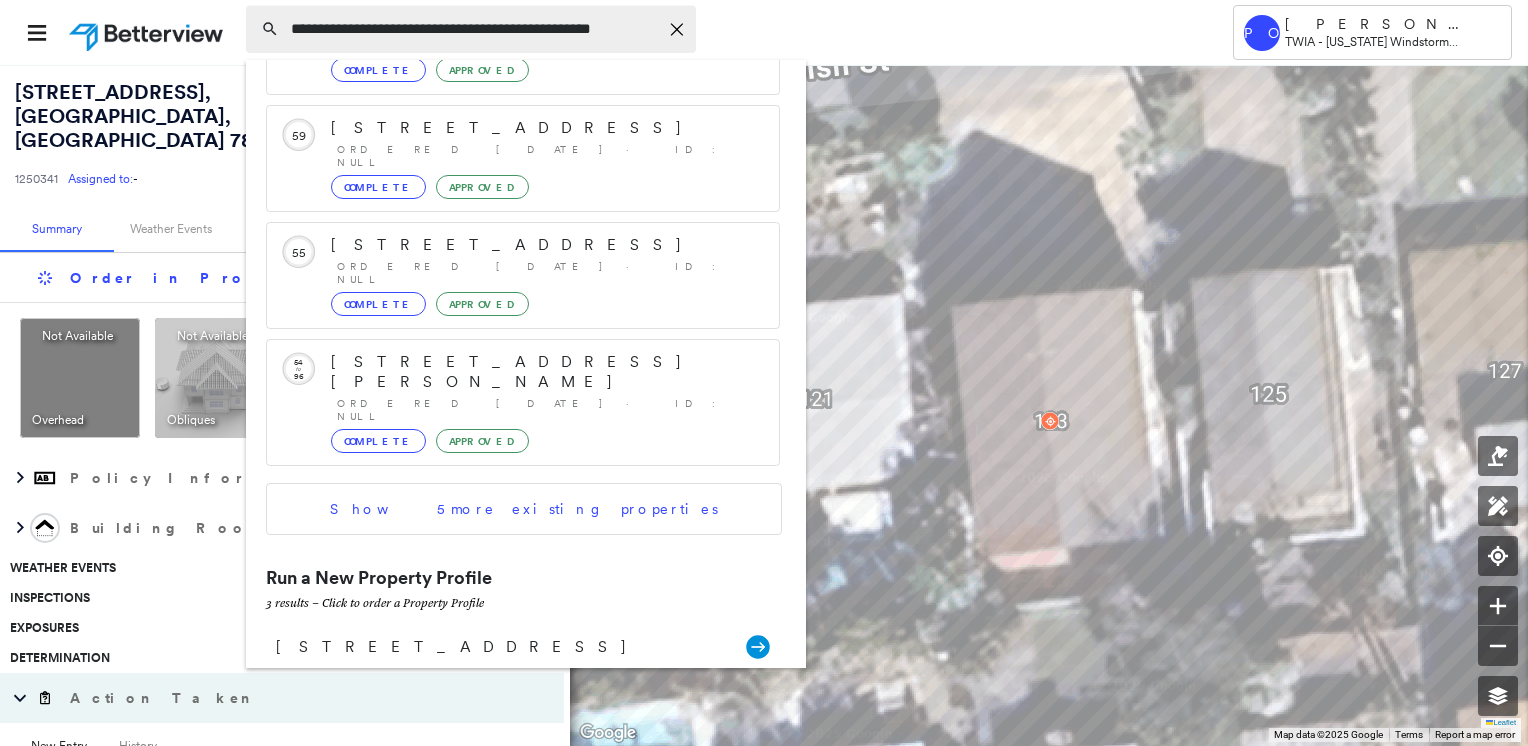 click 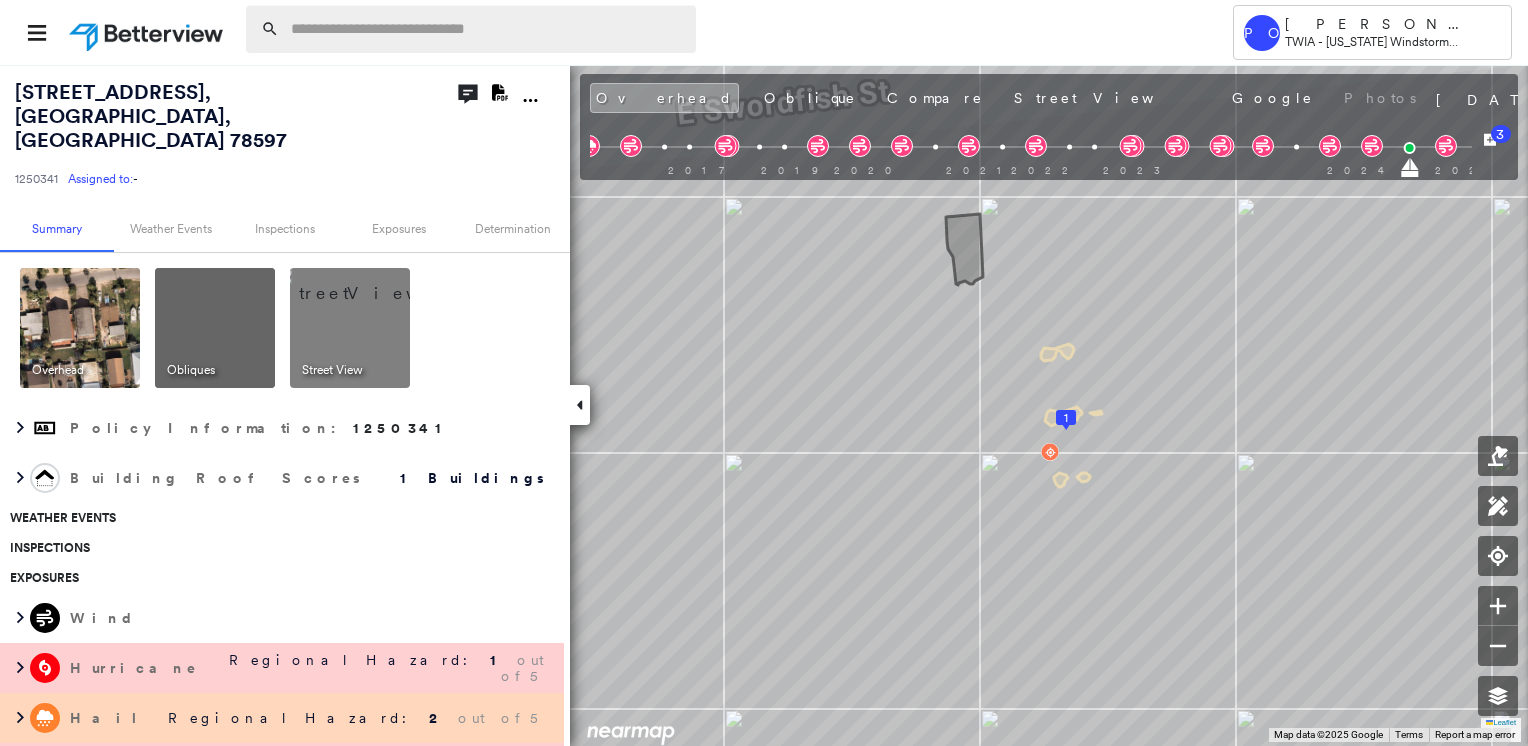 click at bounding box center (374, 283) 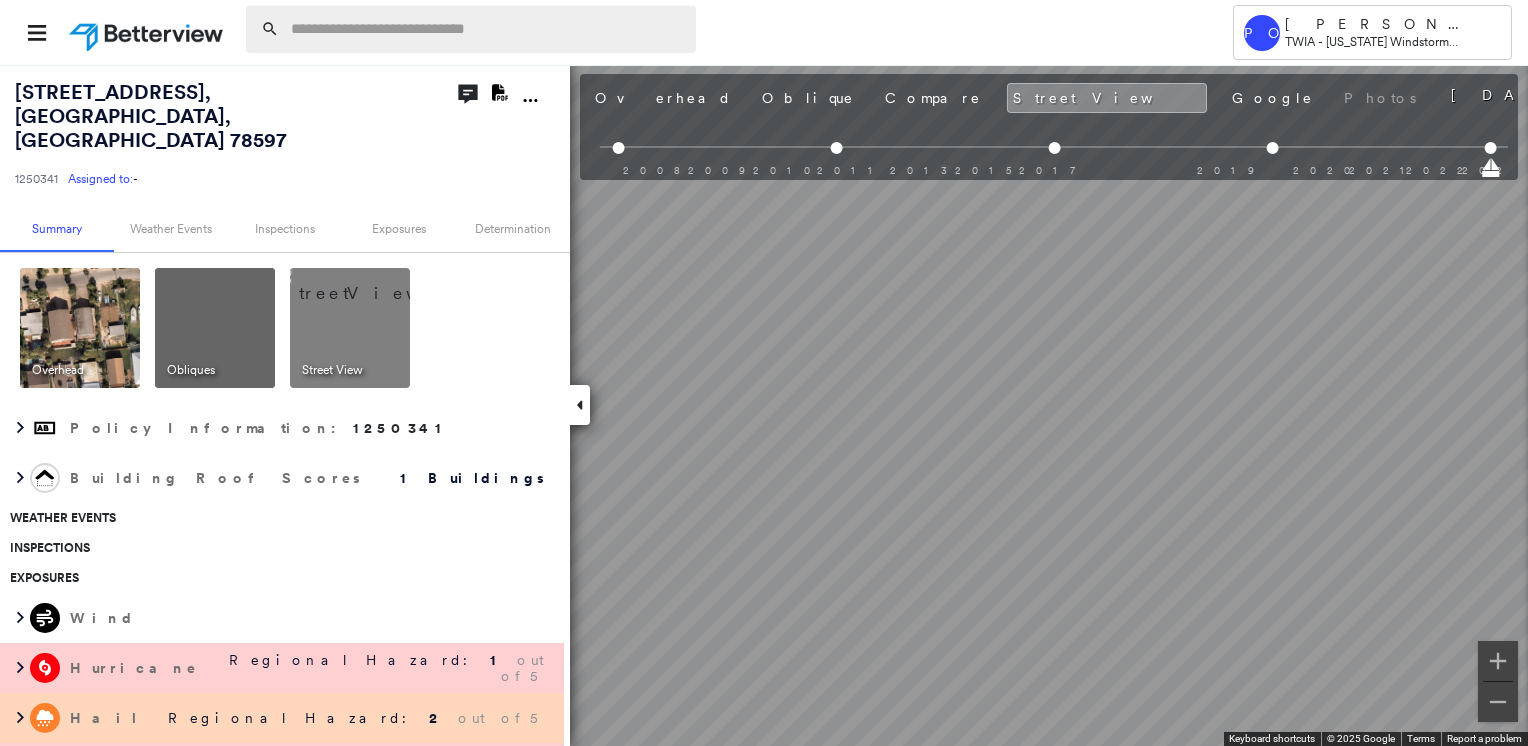 click at bounding box center (580, 405) 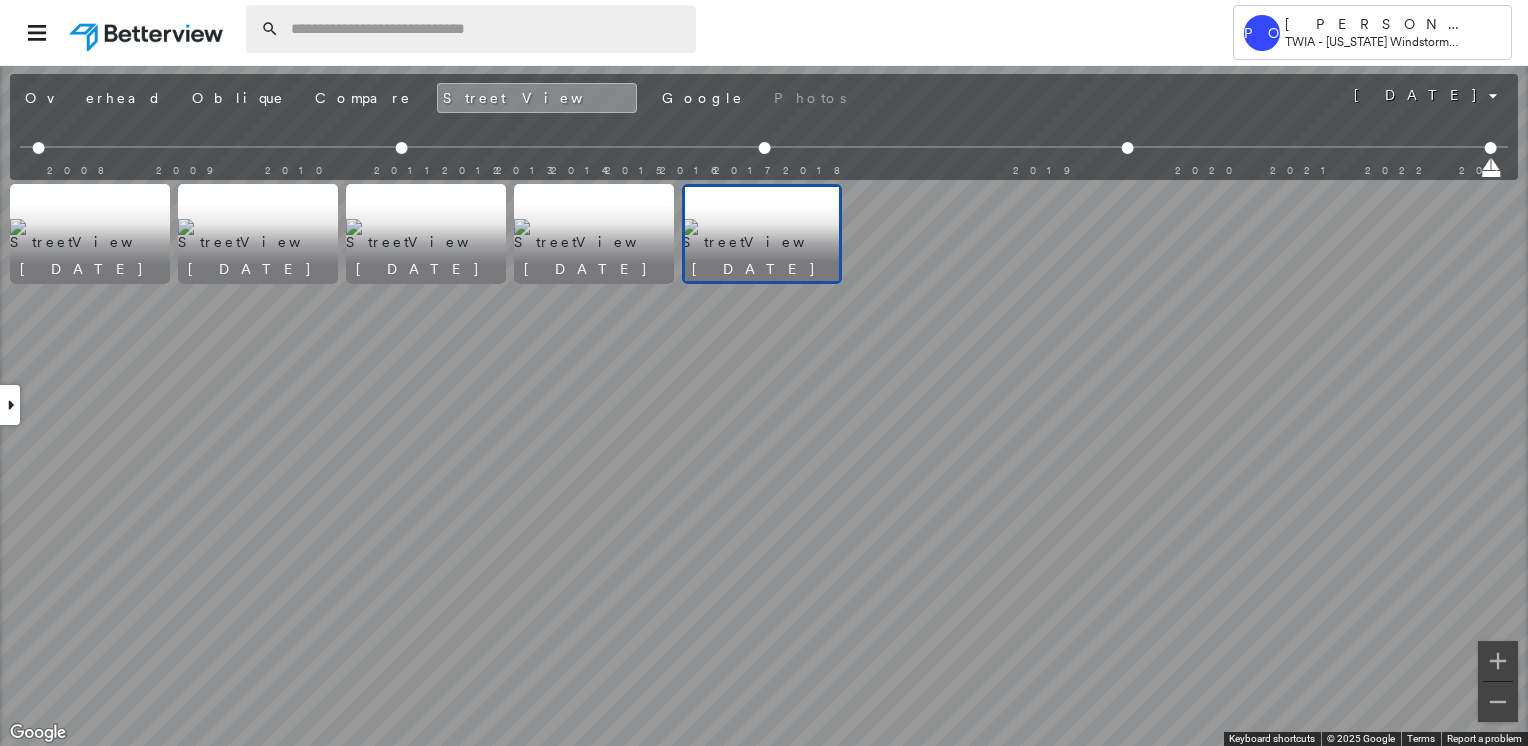 click on "Oblique" at bounding box center (238, 98) 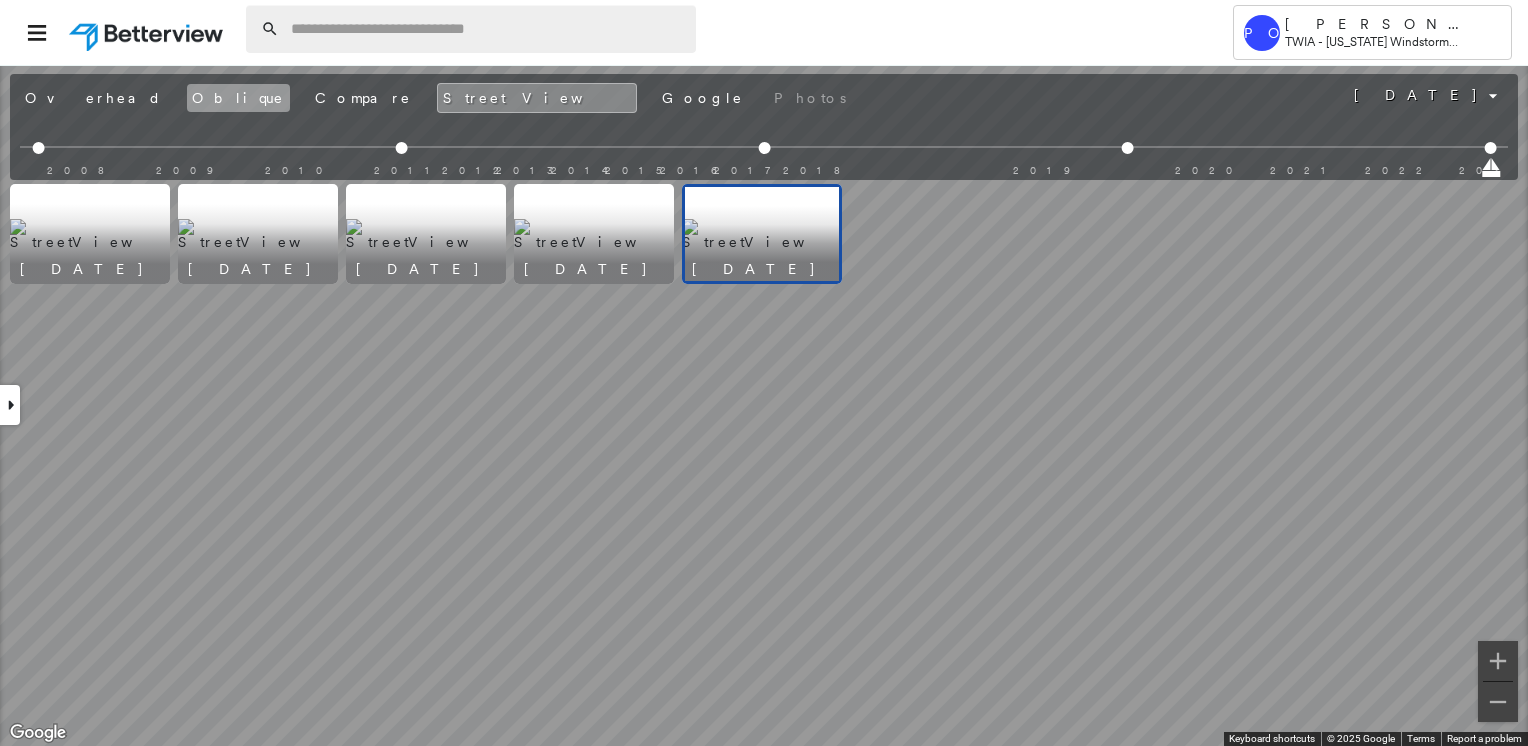 click on "Oblique" at bounding box center [238, 98] 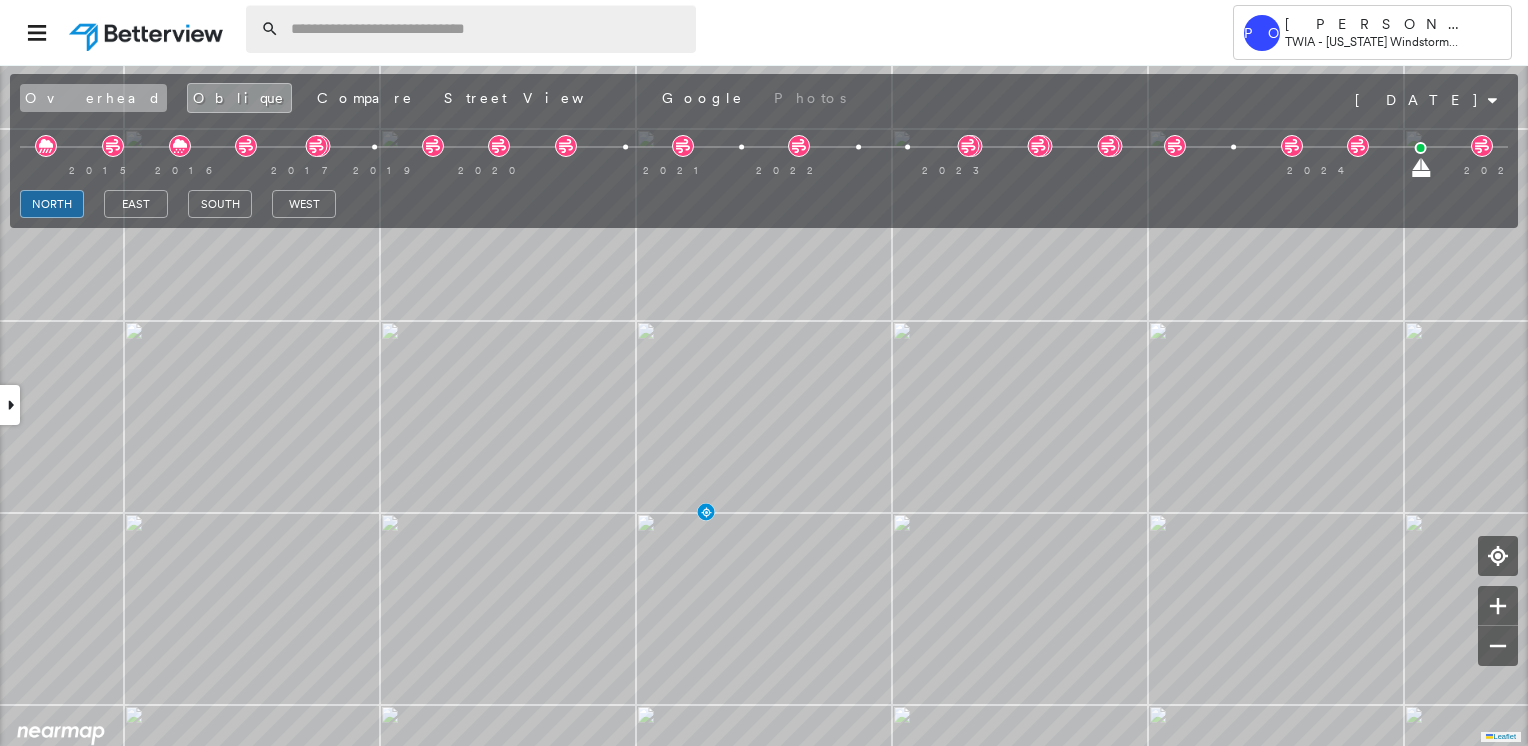 click on "Overhead" at bounding box center (93, 98) 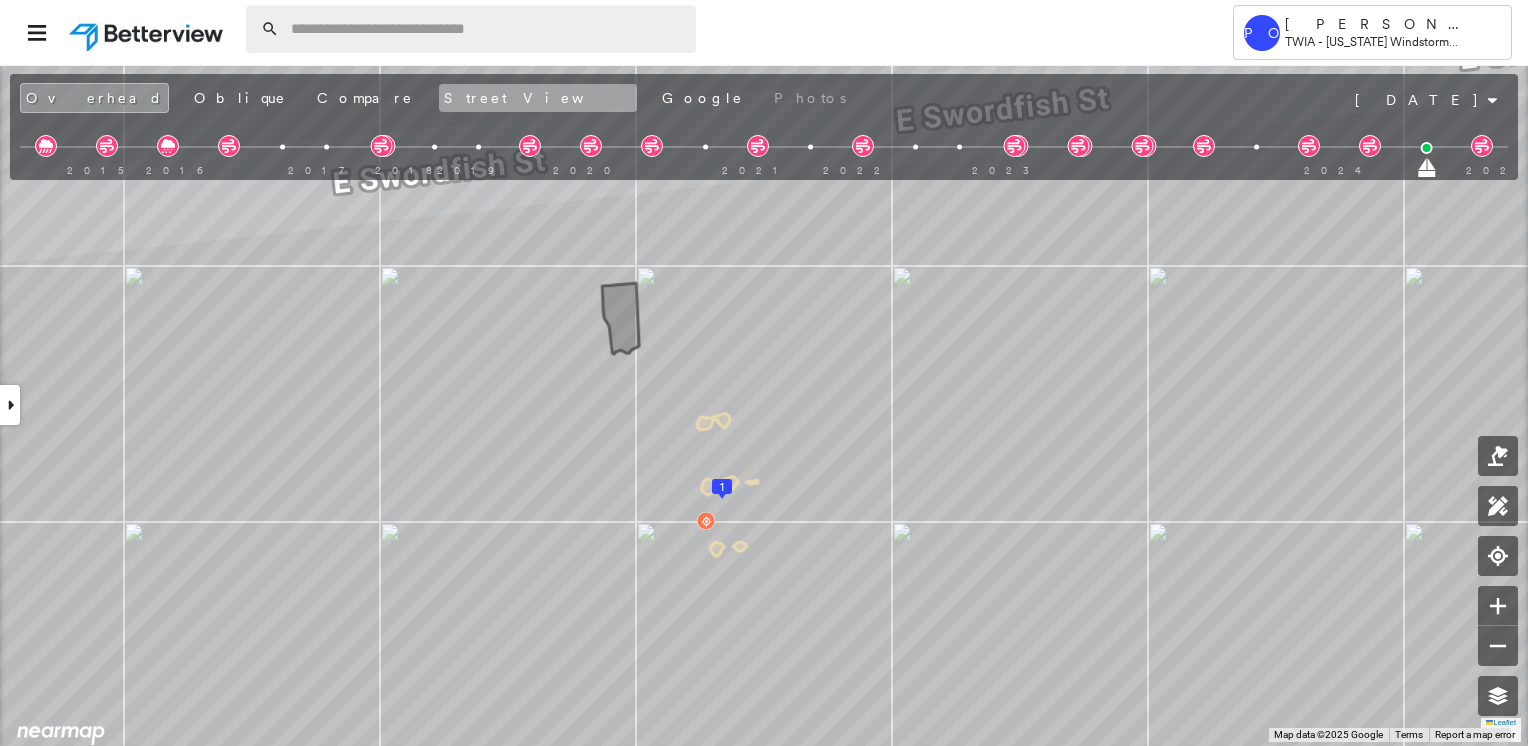 click on "Street View" at bounding box center [538, 98] 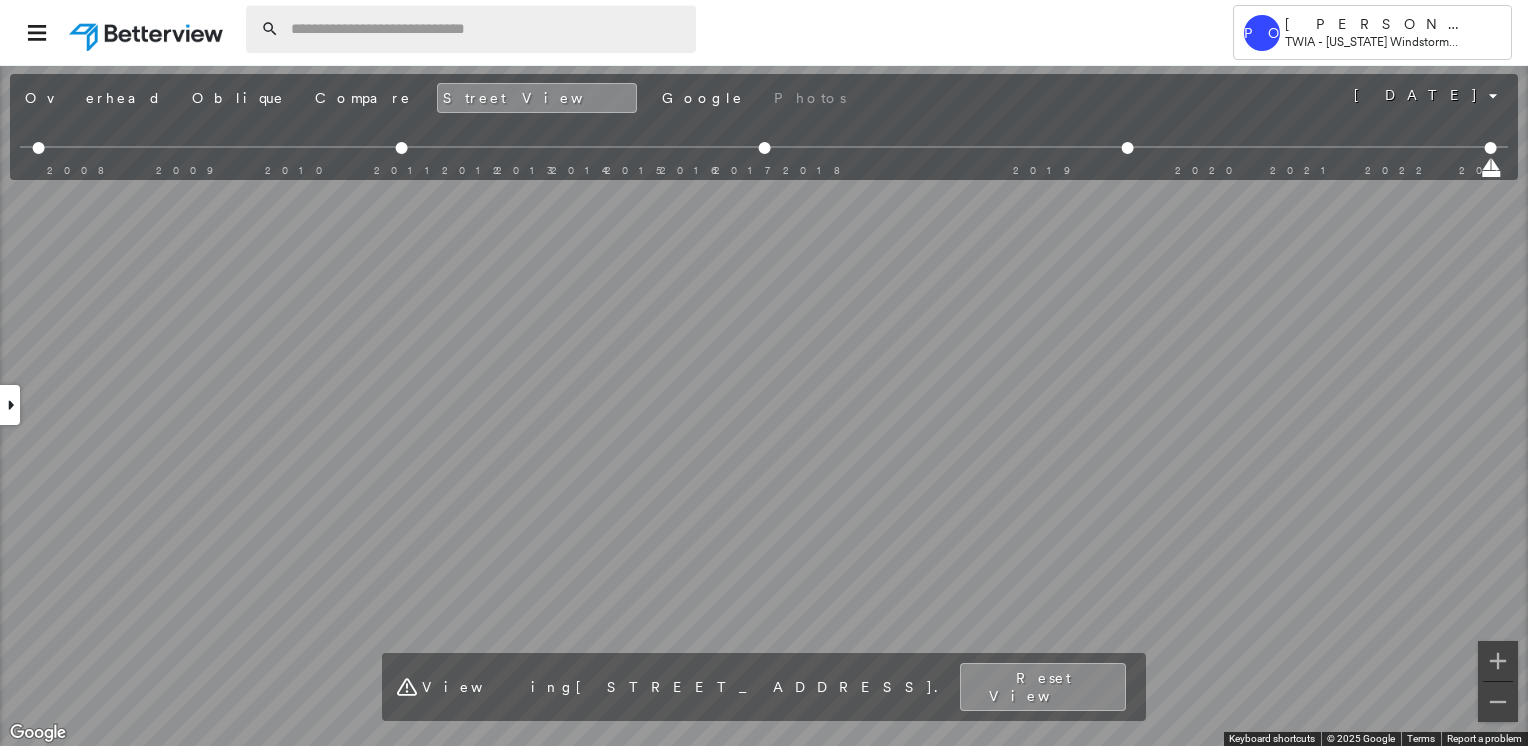 click on "Tower PO [PERSON_NAME][EMAIL_ADDRESS][DOMAIN_NAME] TWIA - [US_STATE] Windstorm Insurance Association  -   Claims Suite [STREET_ADDRESS] Assigned to:  - Assigned to:  - 1250341 Assigned to:  - Open Comments Download PDF Report Summary Weather Events Inspections Exposures Determination Overhead Obliques Street View Policy Information :  1250341 Building Roof Scores 1 Buildings Weather Events Inspections Exposures Wind Hurricane Regional Hazard: 1   out of  5 Hail Regional Hazard: 2   out of  5 Flood Regional Hazard: 1   out of  5 Additional Perils Determination Action Taken New Entry History Quote/New Business Terms & Conditions Added ACV Endorsement Added Cosmetic Endorsement Inspection/Loss Control Report Information Added to Inspection Survey Onsite Inspection Ordered Determined No Inspection Needed General Used Report to Further Agent/Insured Discussion Reject/Decline - New Business Allowed to Proceed / Policy Bound Added/Updated Building Information Save Renewal Terms & Conditions Save" at bounding box center [764, 373] 